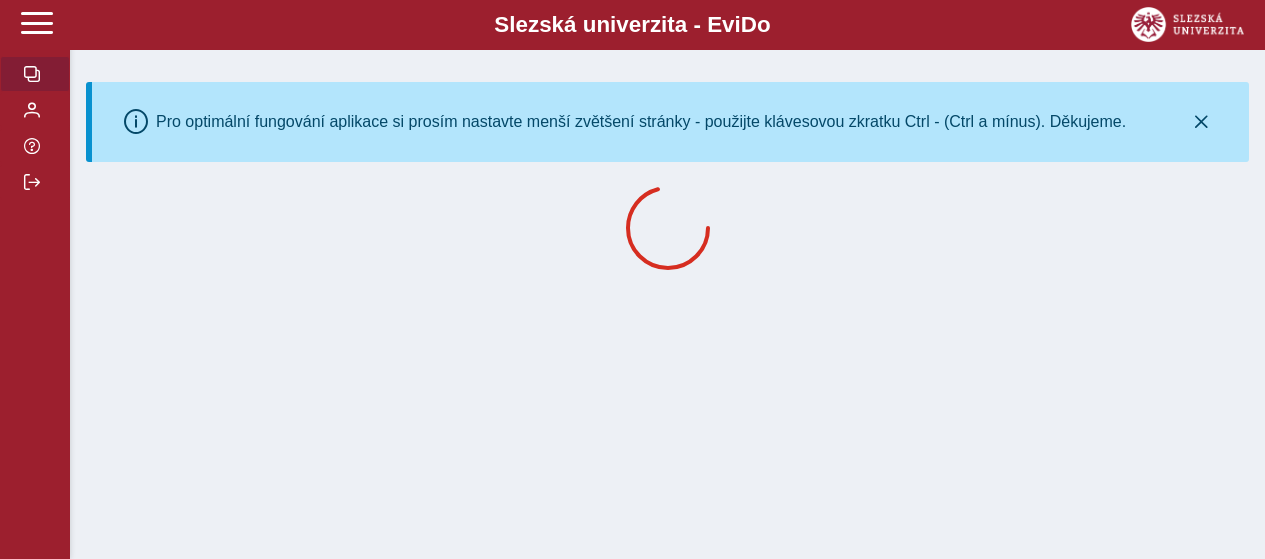 scroll, scrollTop: 0, scrollLeft: 0, axis: both 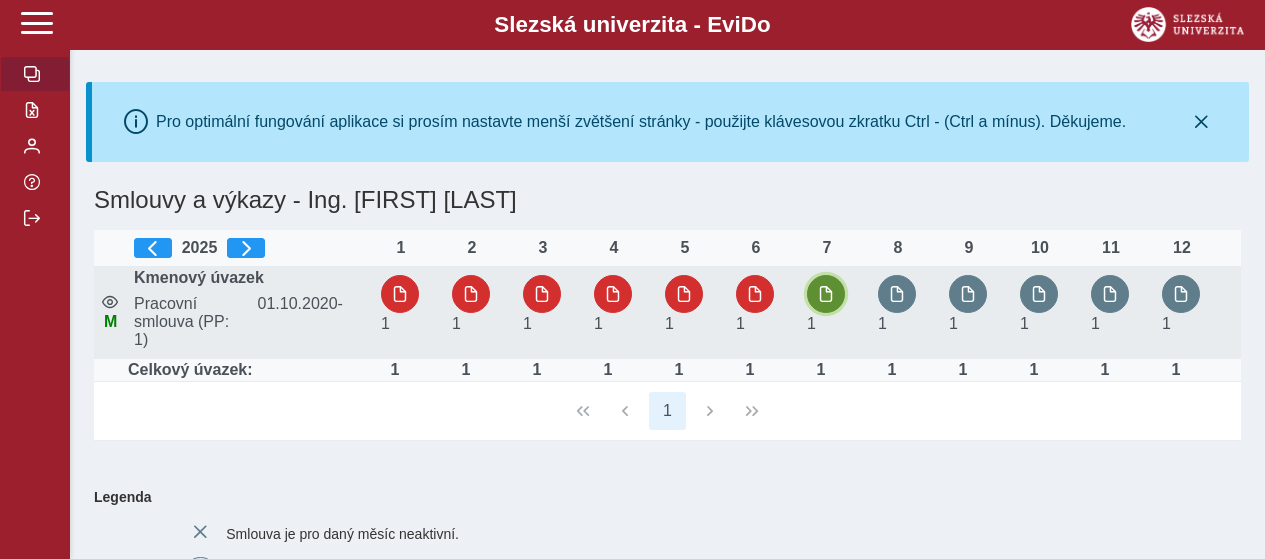 click at bounding box center [826, 294] 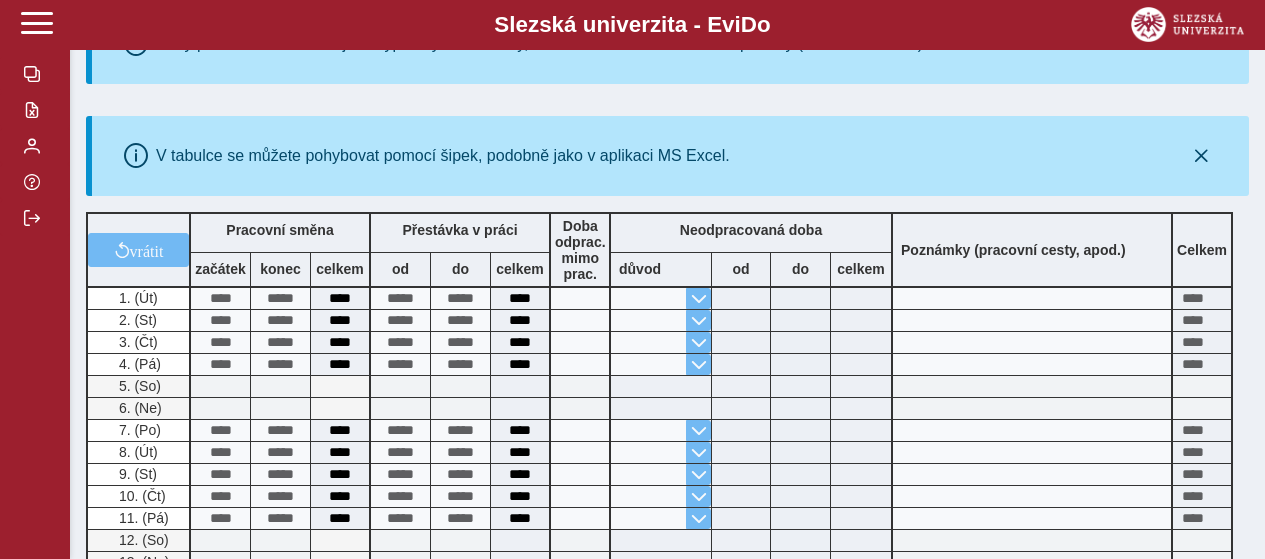 scroll, scrollTop: 440, scrollLeft: 0, axis: vertical 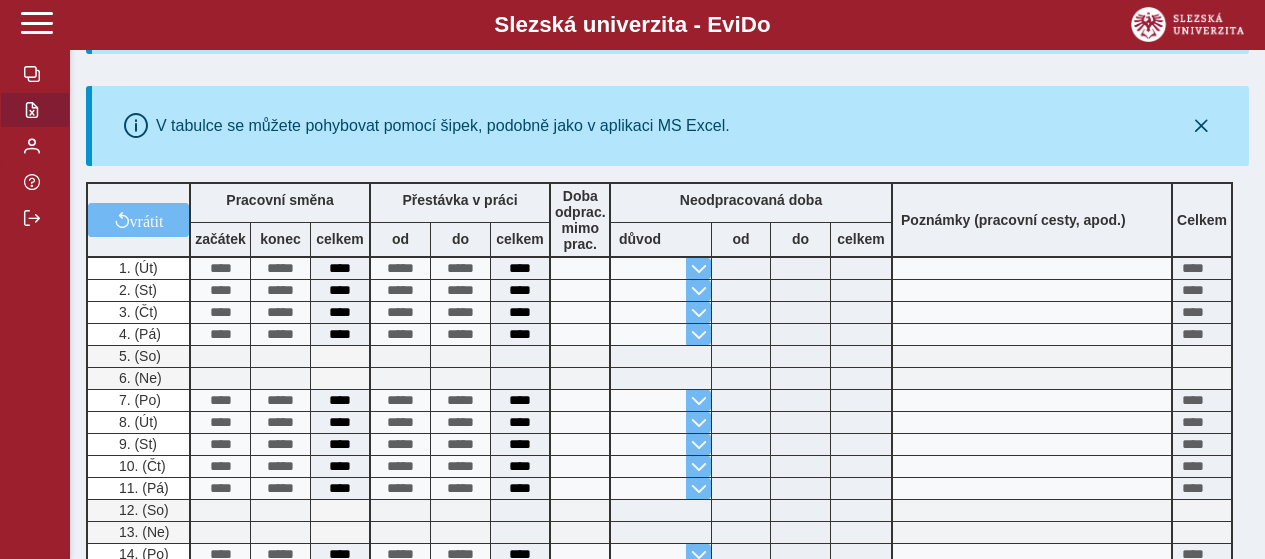 click at bounding box center [32, 110] 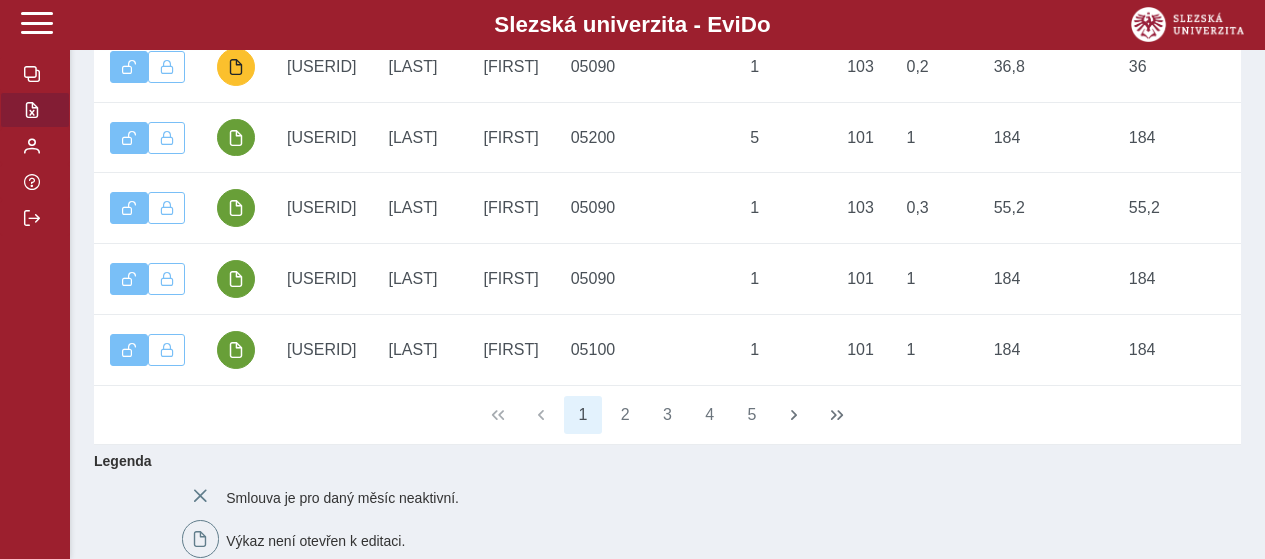 scroll, scrollTop: 300, scrollLeft: 0, axis: vertical 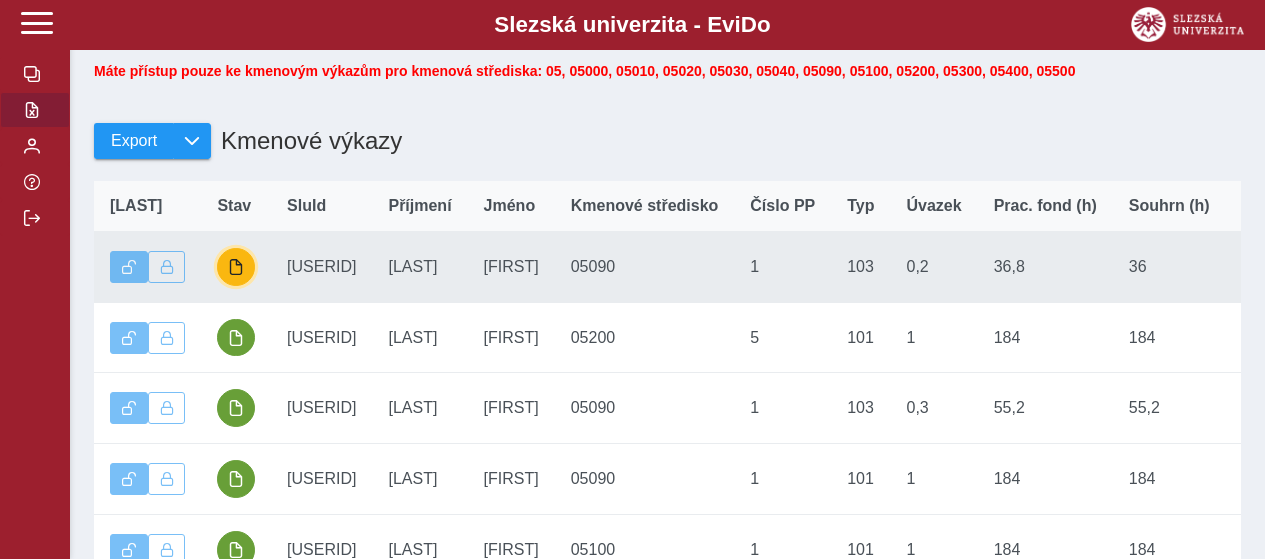 click at bounding box center (236, 267) 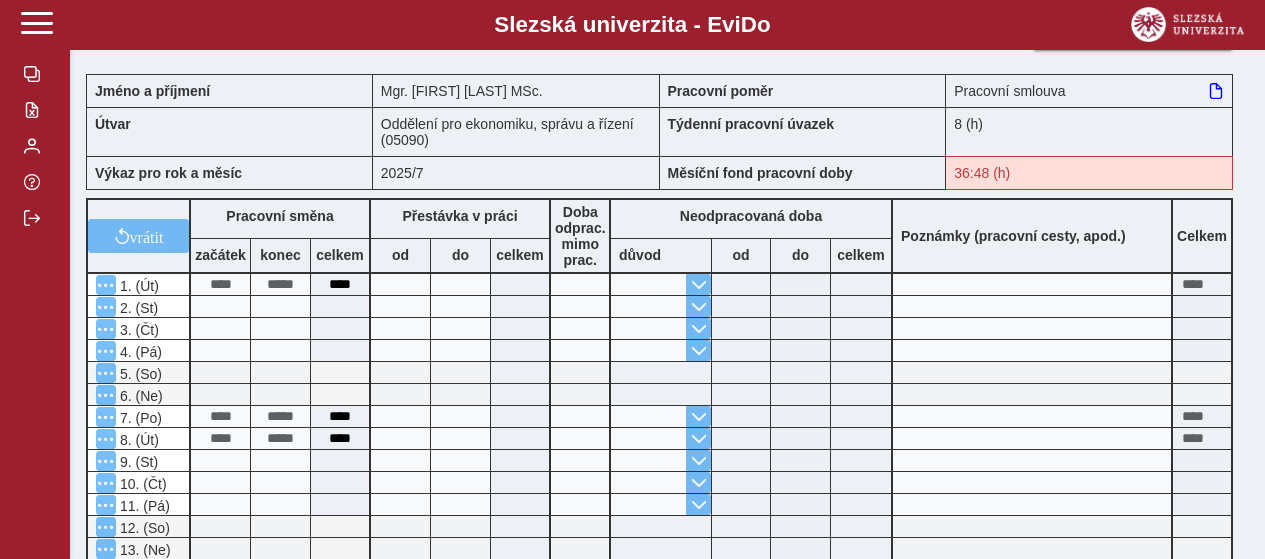 scroll, scrollTop: 0, scrollLeft: 0, axis: both 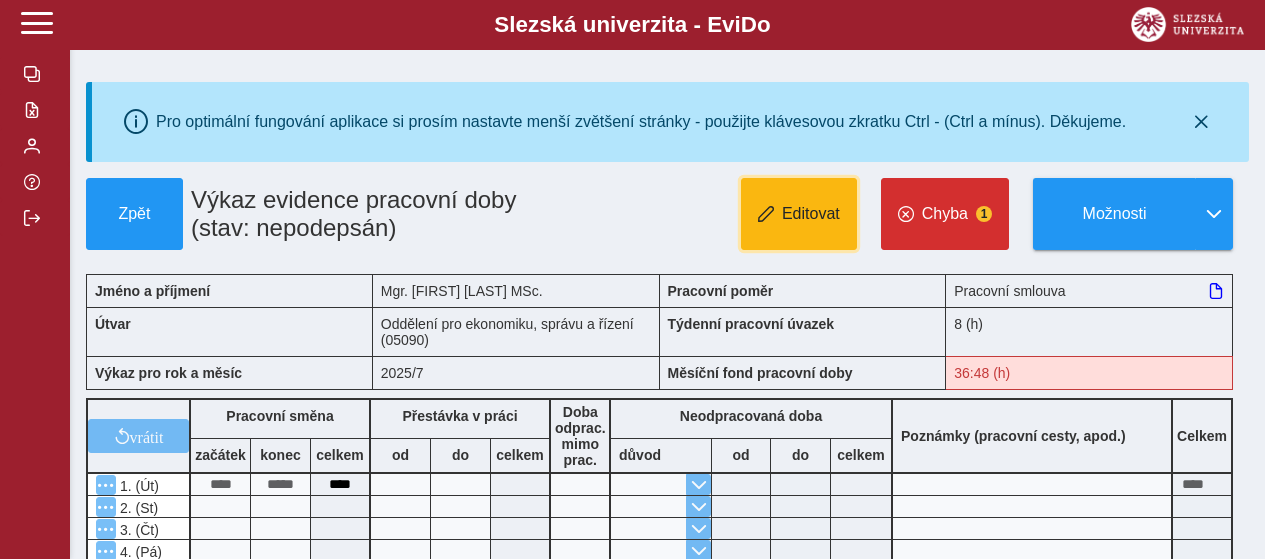 click on "Editovat" at bounding box center [811, 214] 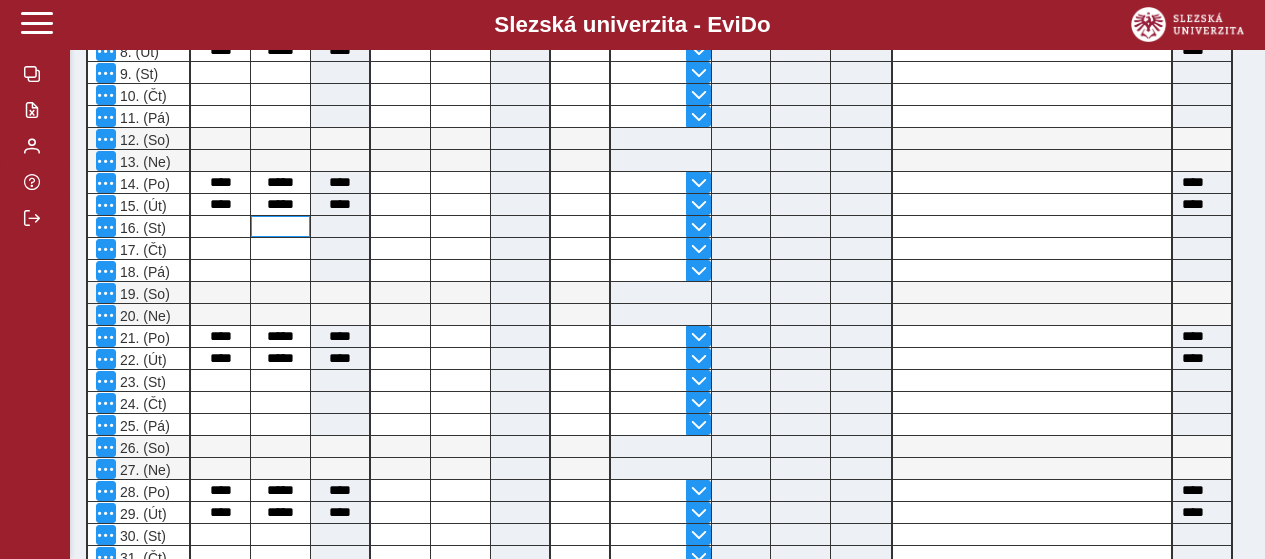 scroll, scrollTop: 600, scrollLeft: 0, axis: vertical 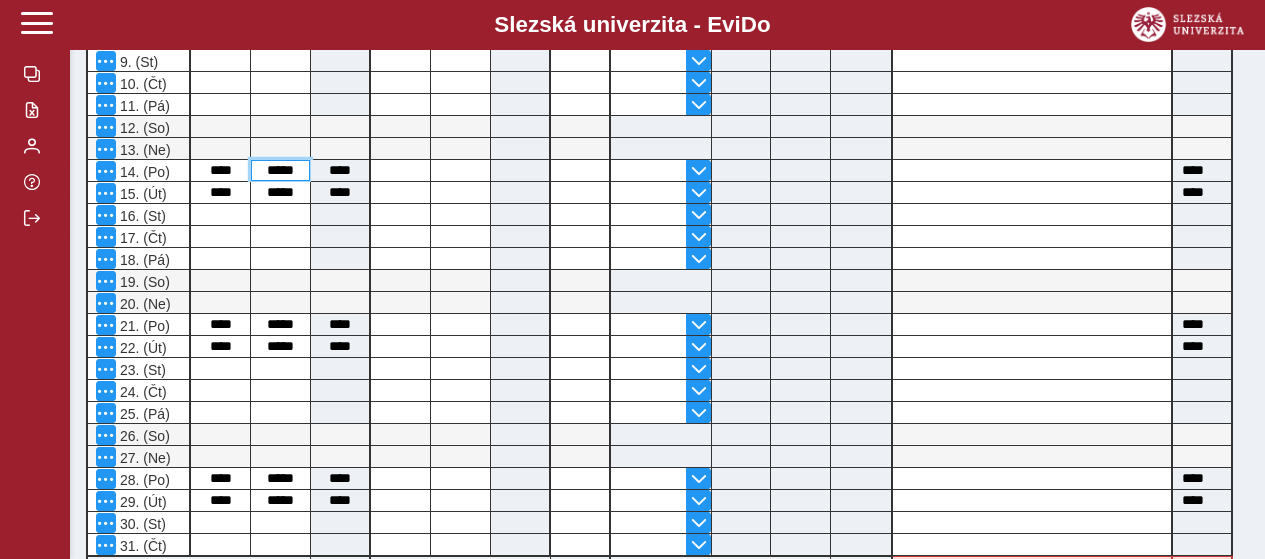 click on "*****" at bounding box center [280, 170] 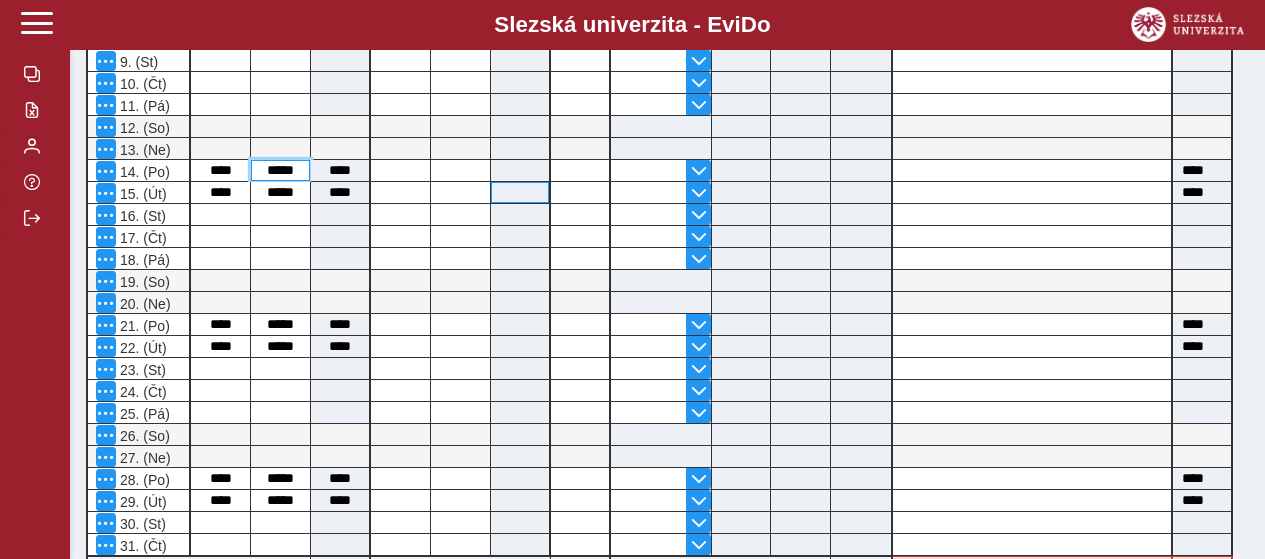 type on "*****" 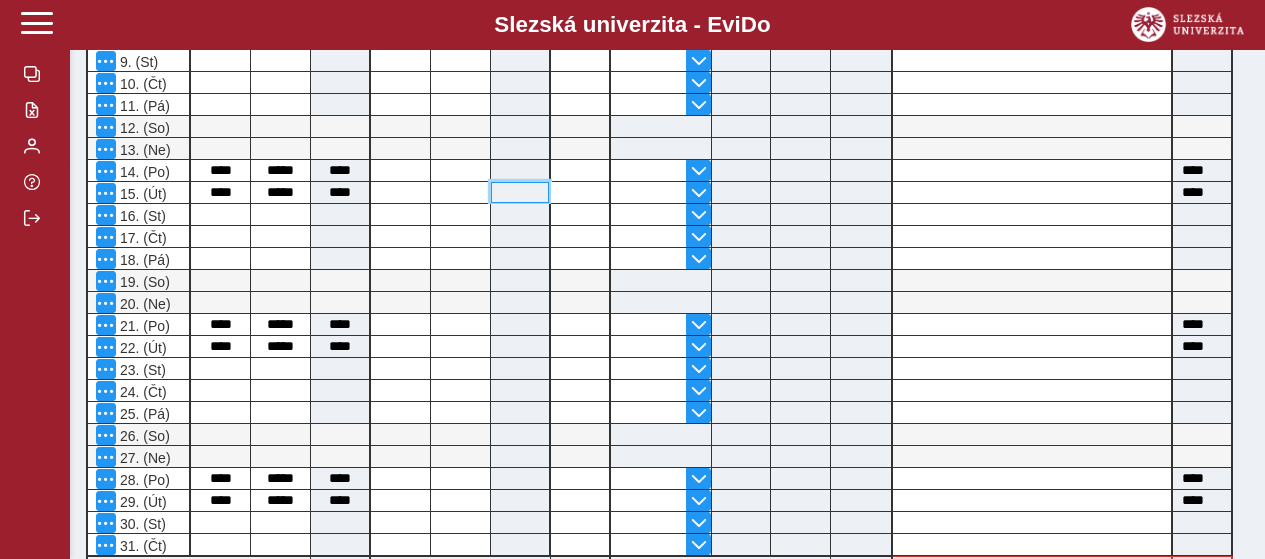 click at bounding box center (520, 192) 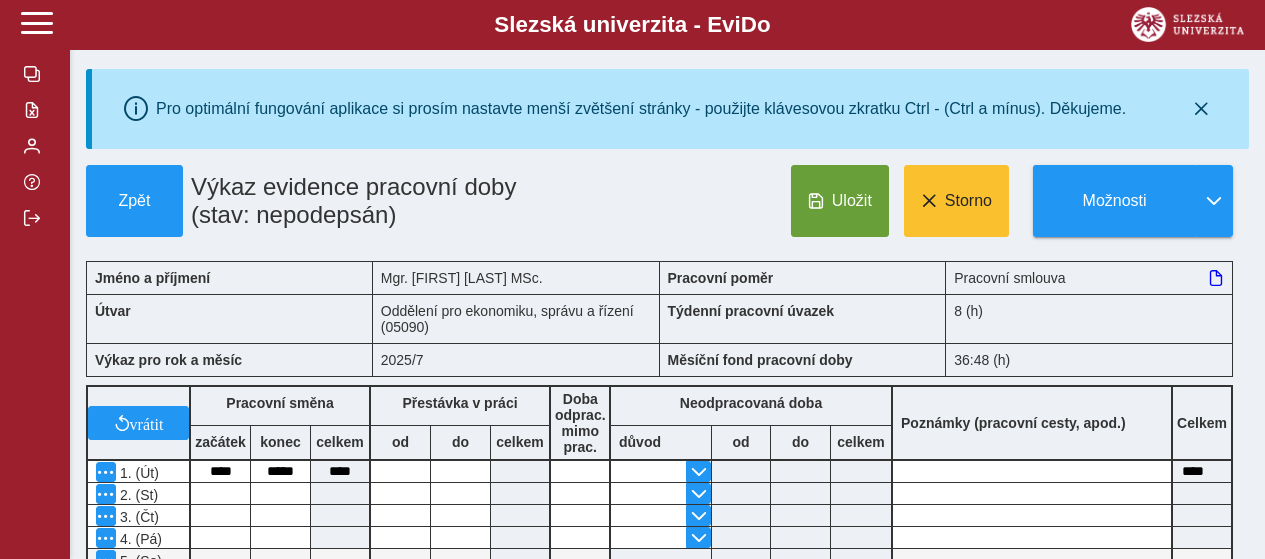 scroll, scrollTop: 0, scrollLeft: 0, axis: both 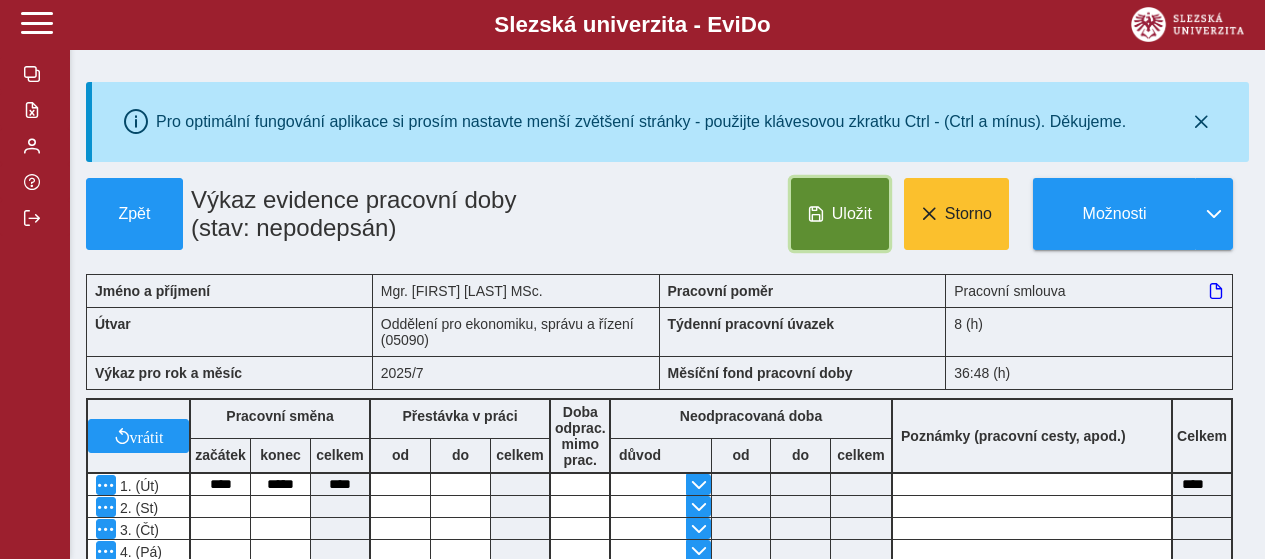 click on "Uložit" at bounding box center [840, 214] 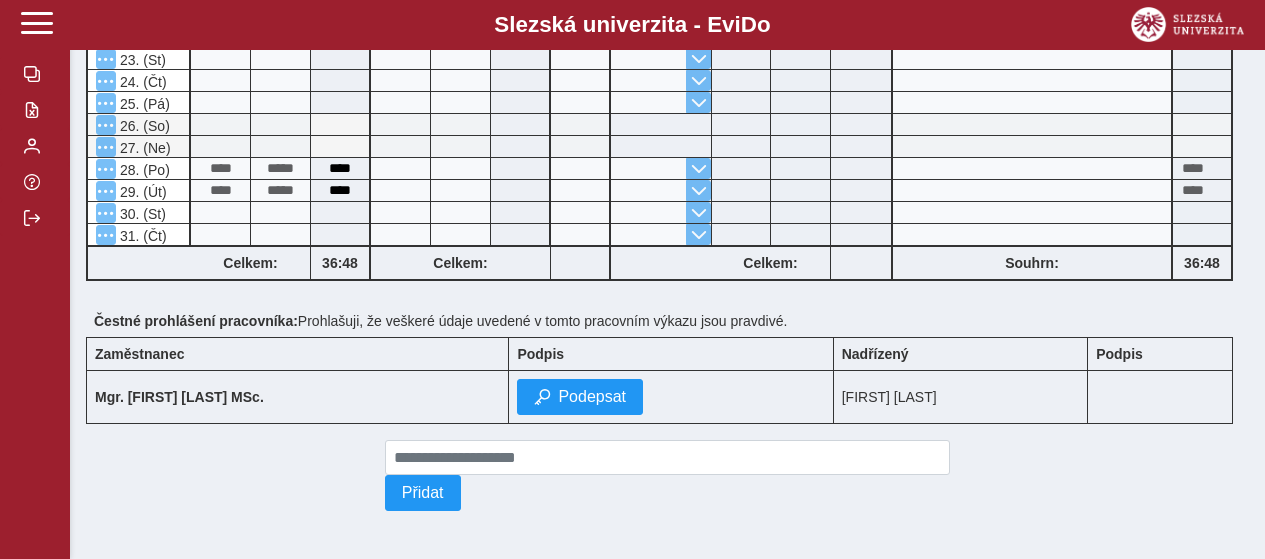 scroll, scrollTop: 920, scrollLeft: 0, axis: vertical 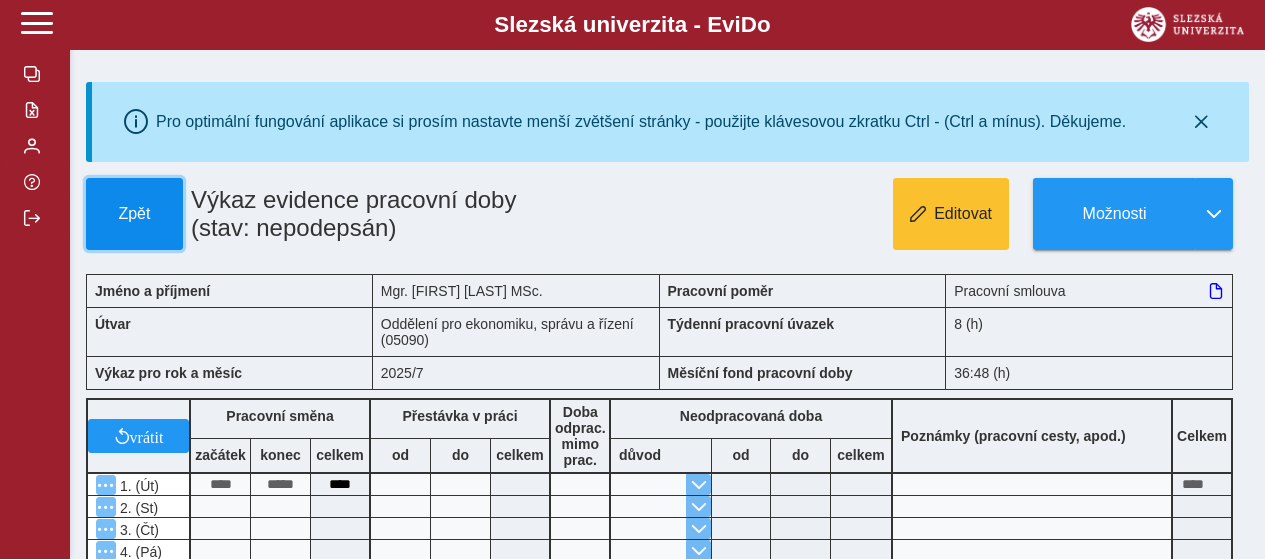 click on "Zpět" at bounding box center (134, 214) 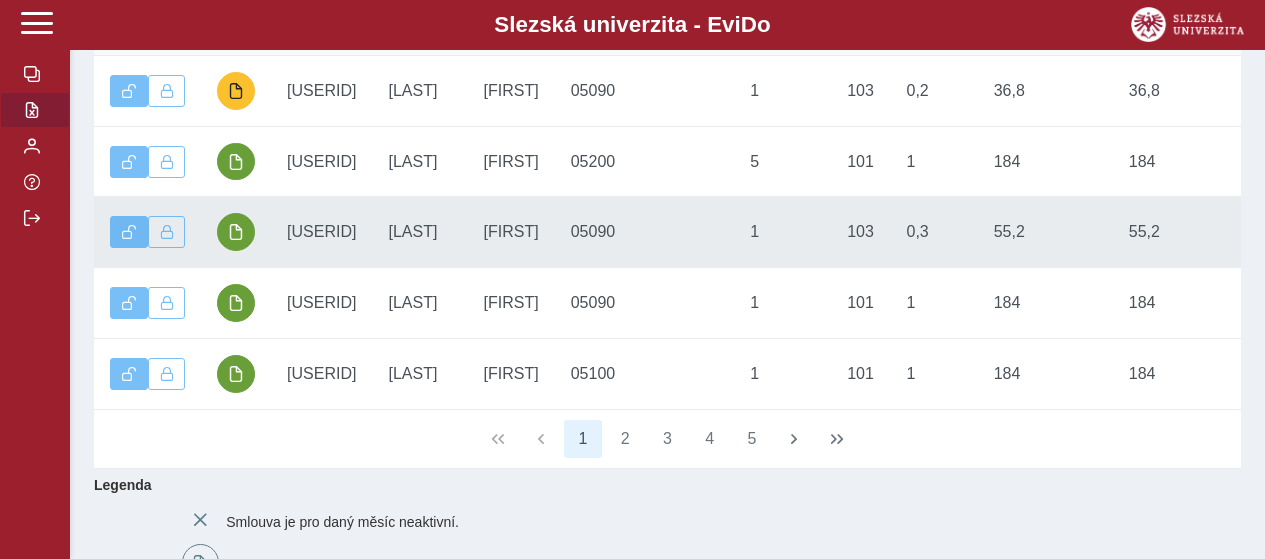 scroll, scrollTop: 500, scrollLeft: 0, axis: vertical 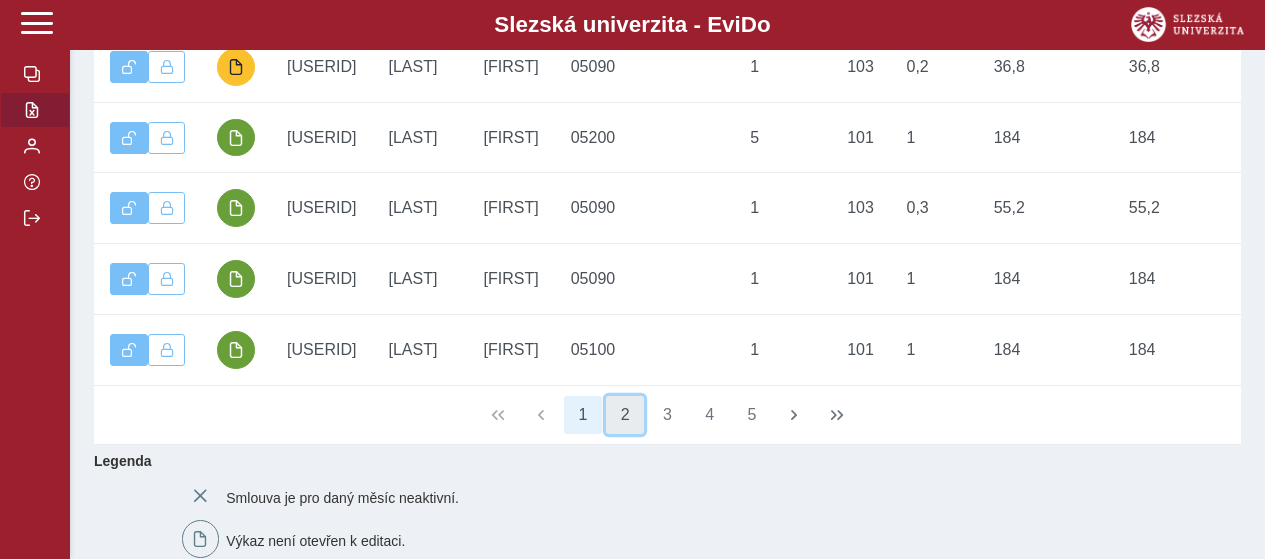 click on "2" at bounding box center [625, 415] 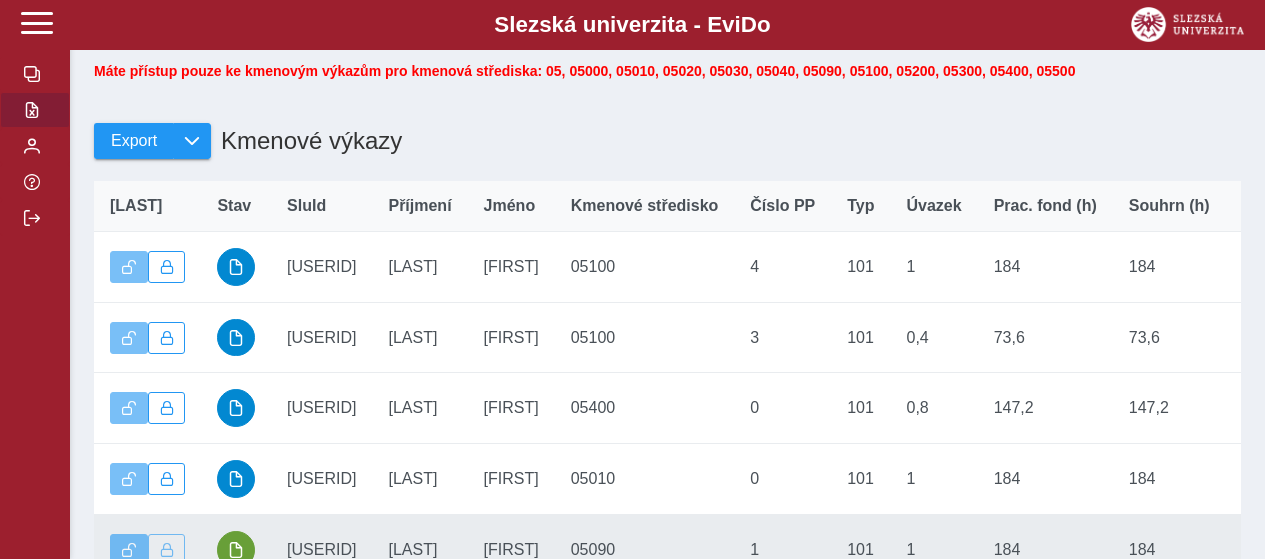 scroll, scrollTop: 500, scrollLeft: 0, axis: vertical 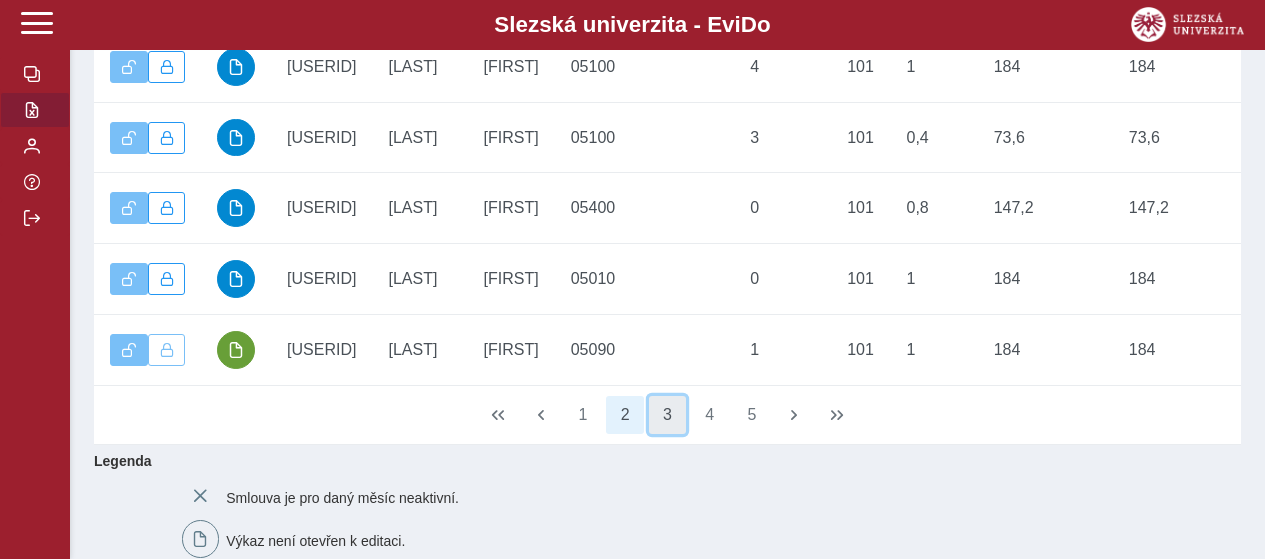 click on "3" at bounding box center [668, 415] 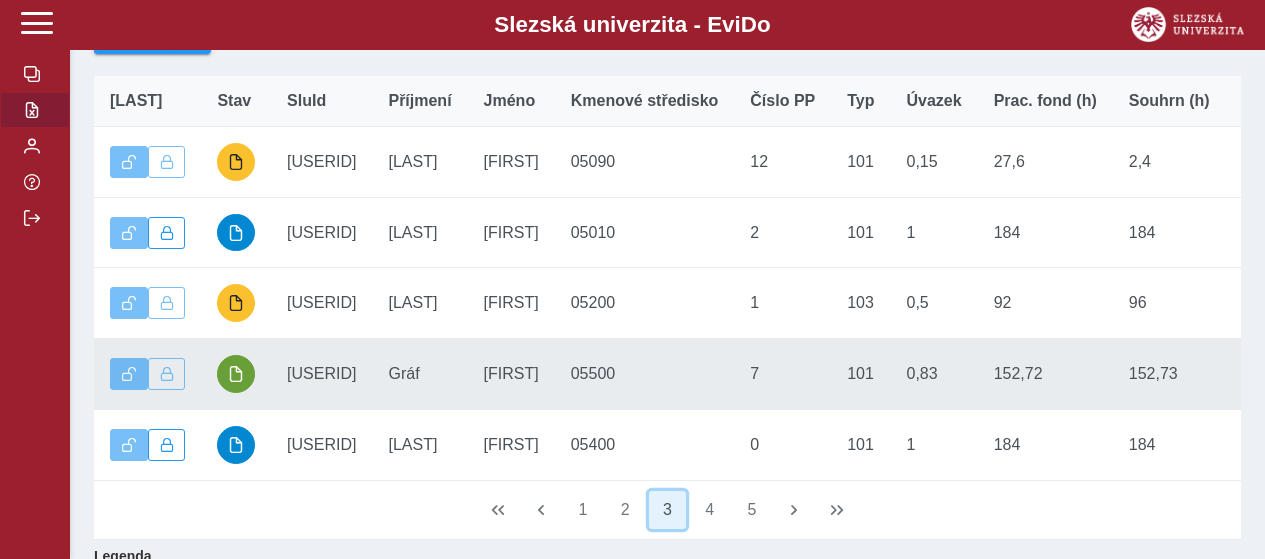 scroll, scrollTop: 300, scrollLeft: 0, axis: vertical 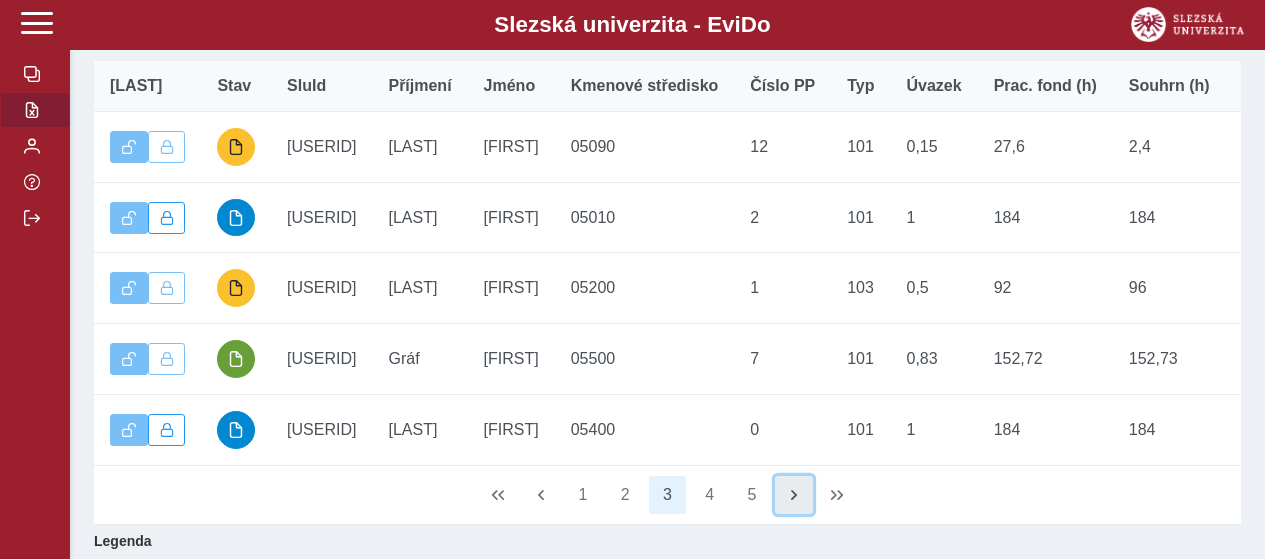 click at bounding box center (794, 495) 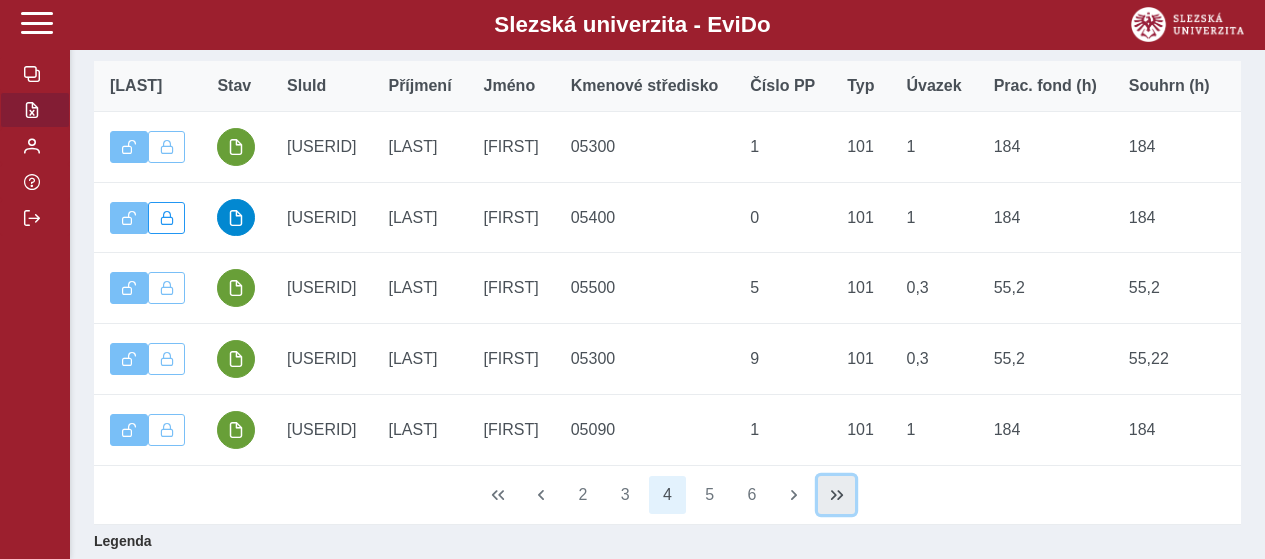 click at bounding box center [837, 495] 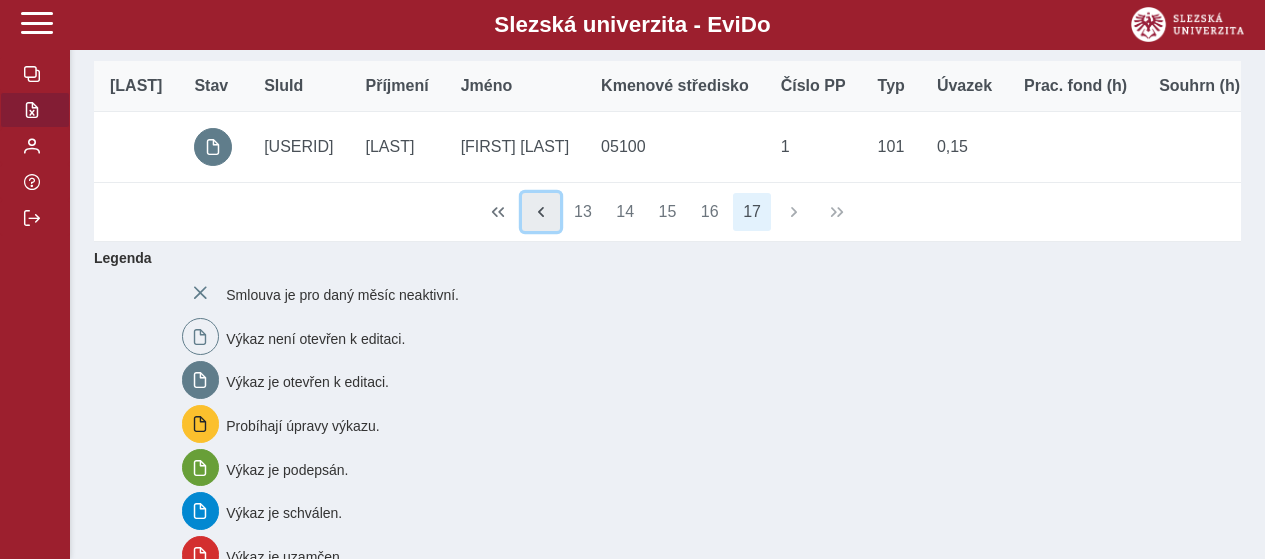 click at bounding box center (541, 212) 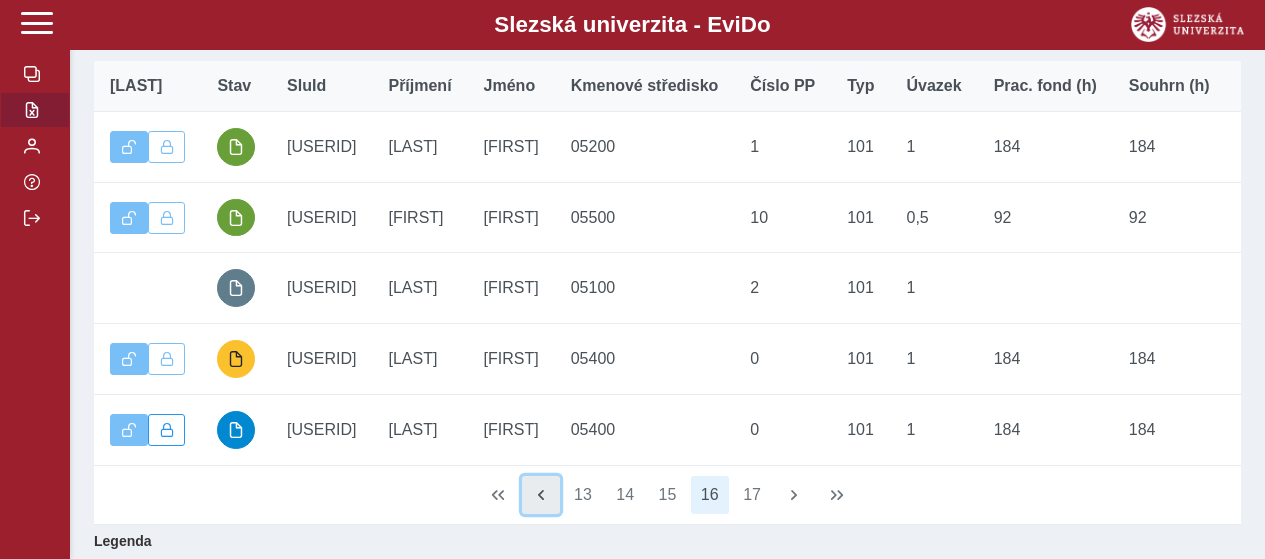 click at bounding box center [541, 495] 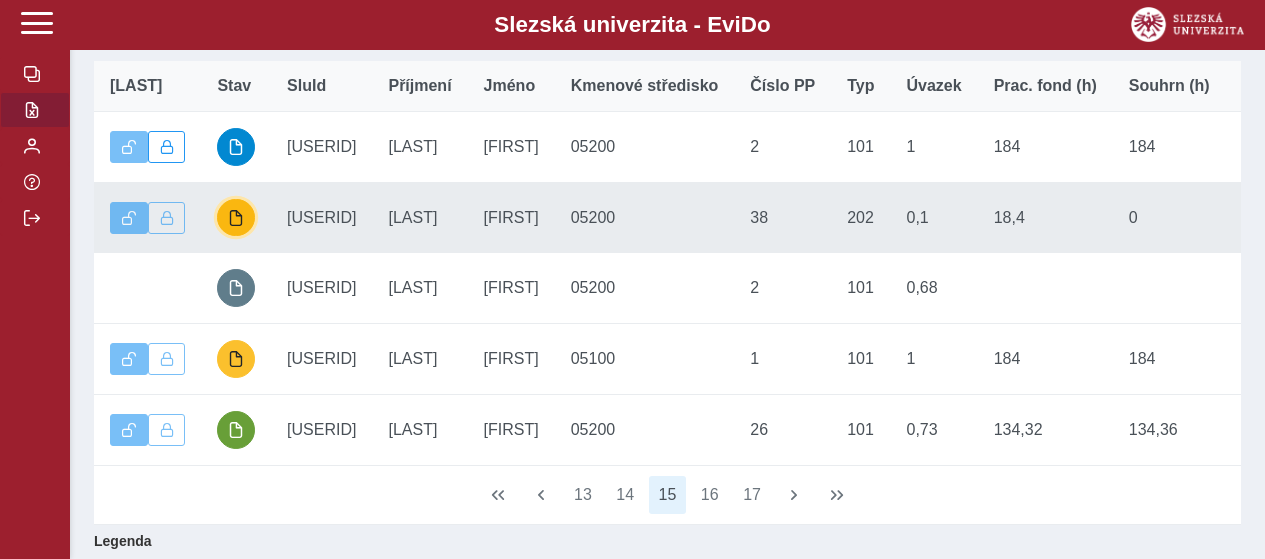 click at bounding box center (236, 218) 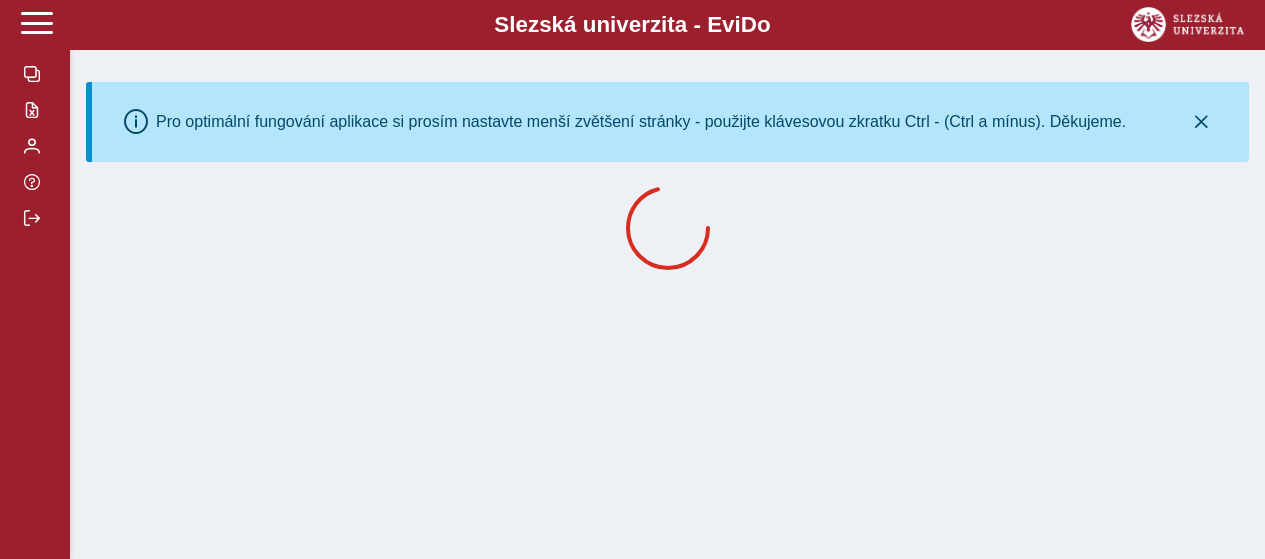 scroll, scrollTop: 0, scrollLeft: 0, axis: both 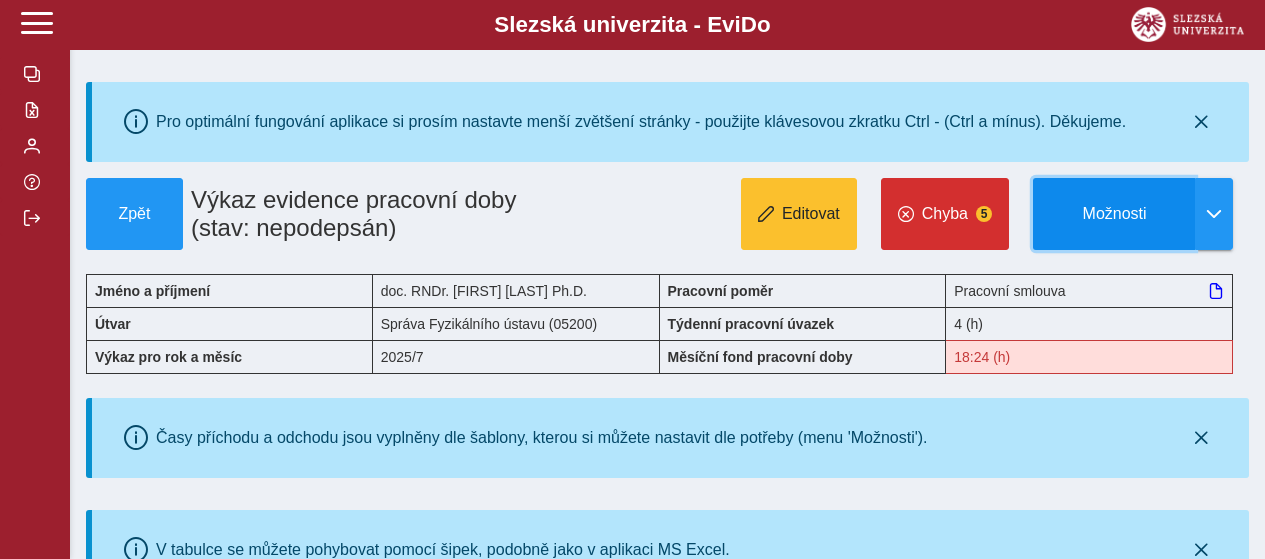 click on "Možnosti" at bounding box center (1114, 214) 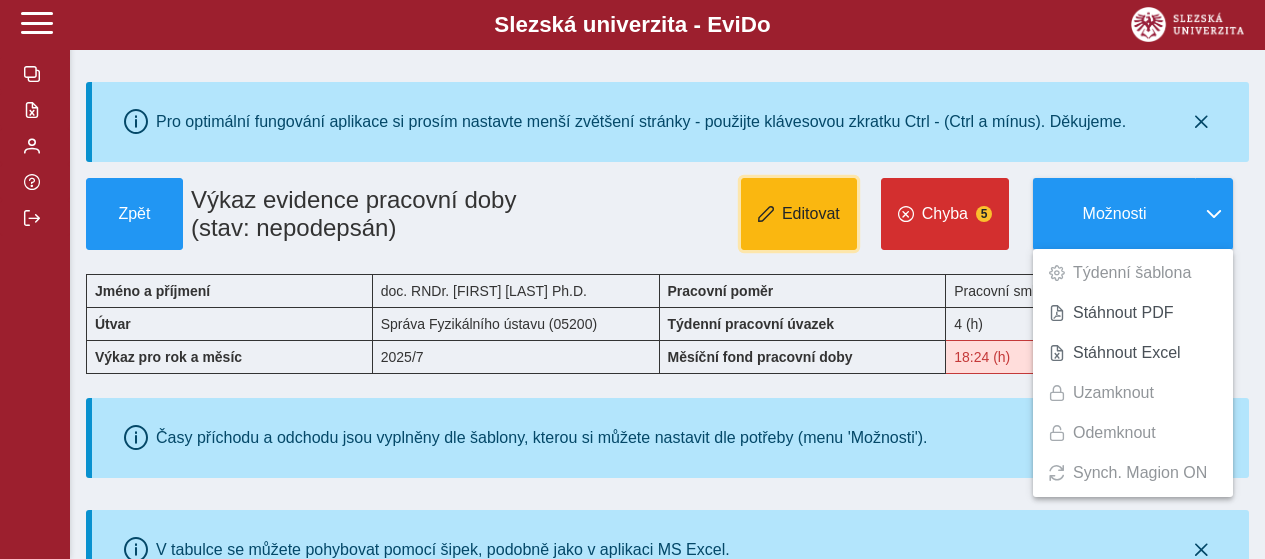 click on "Editovat" at bounding box center (811, 214) 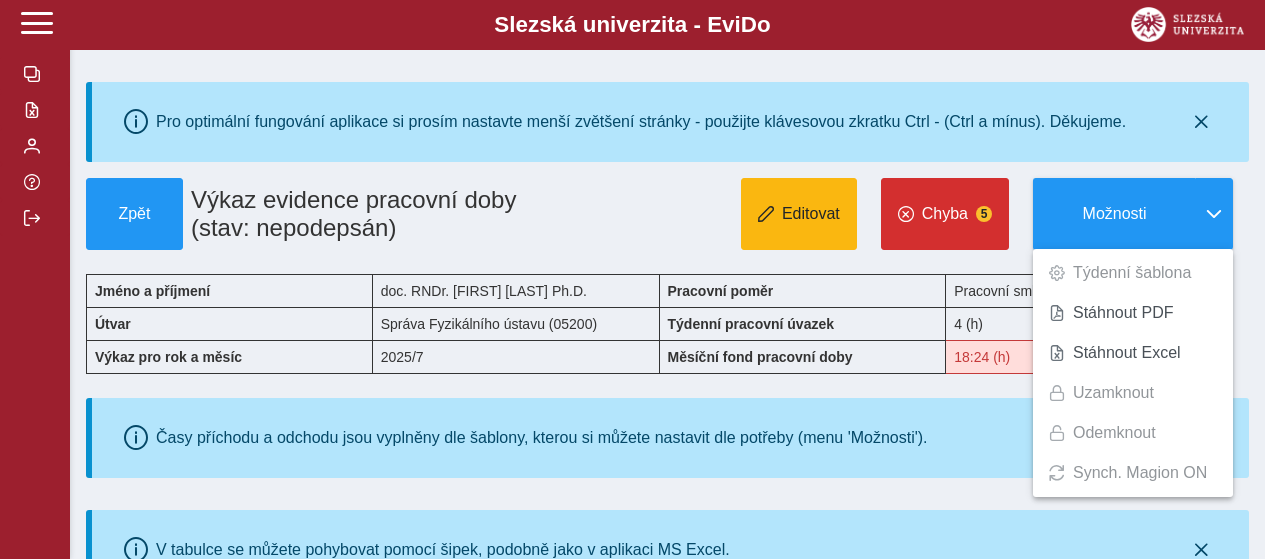 type 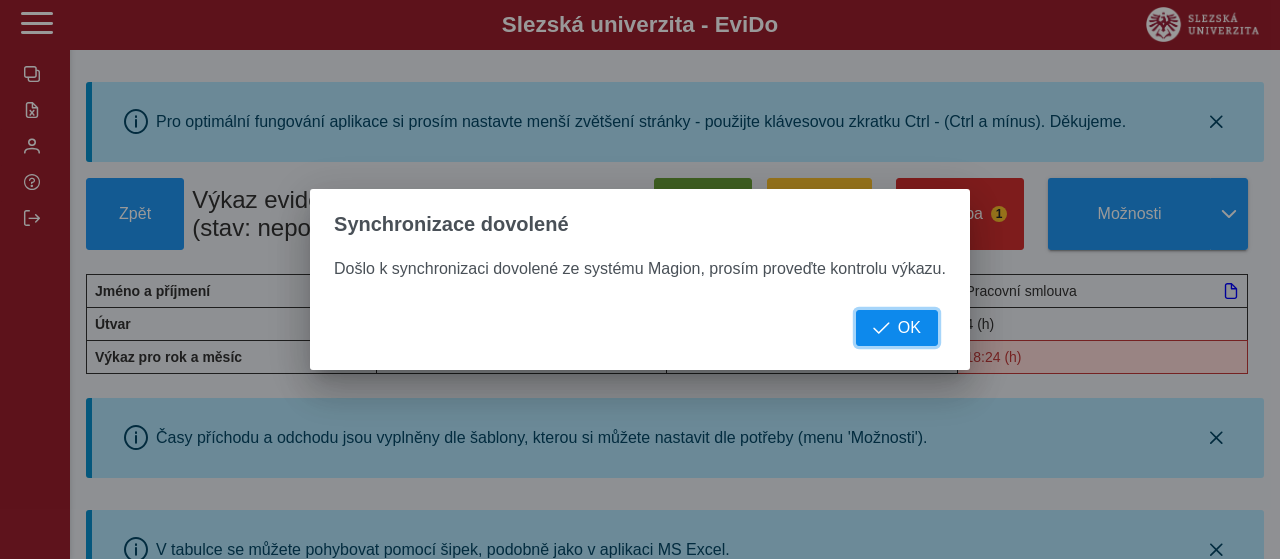 click on "OK" at bounding box center (909, 328) 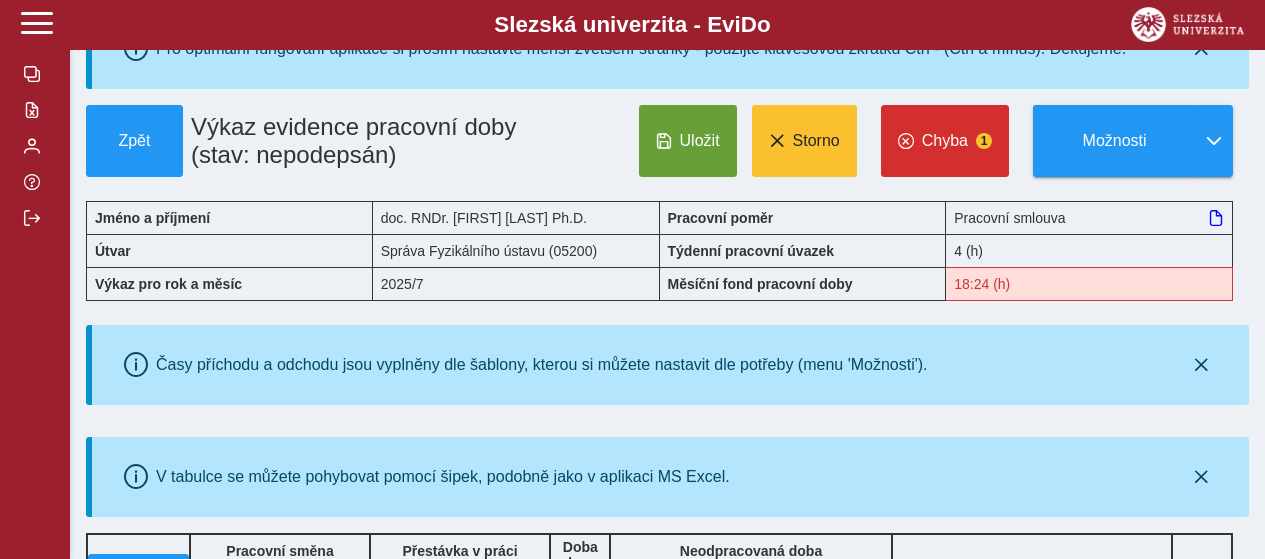 scroll, scrollTop: 0, scrollLeft: 0, axis: both 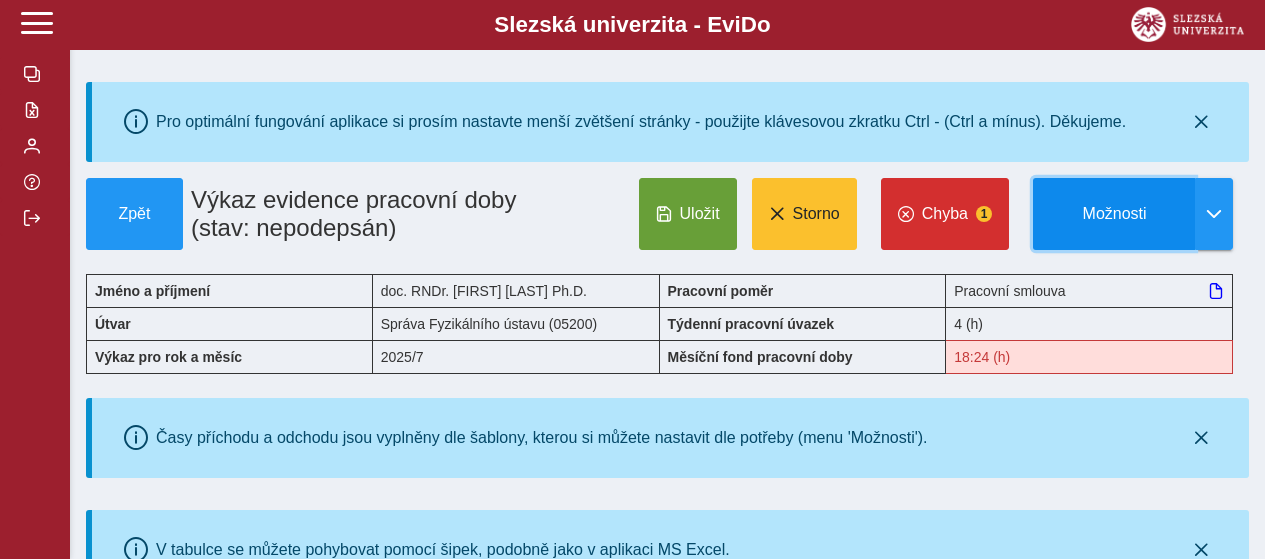 click on "Možnosti" at bounding box center [1114, 214] 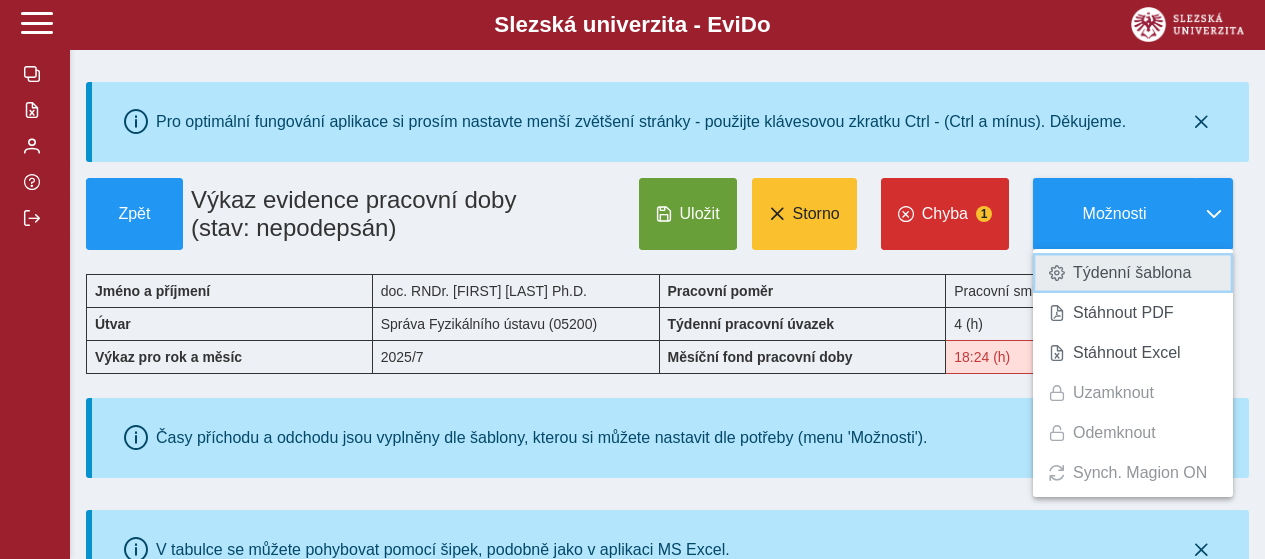 click on "Týdenní šablona" at bounding box center [1132, 273] 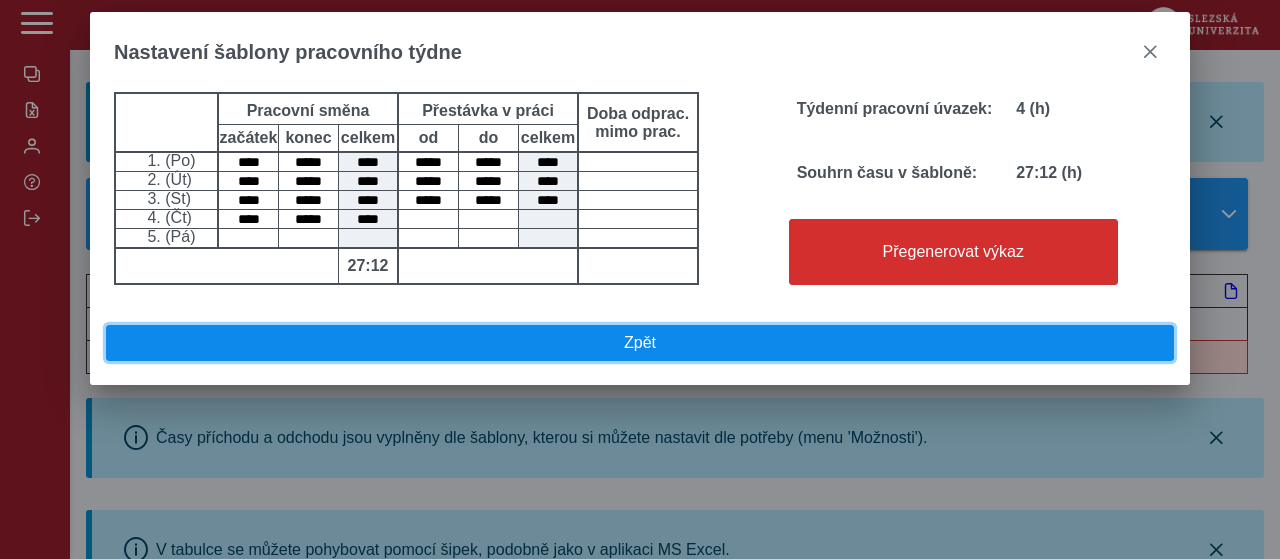 click on "Zpět" at bounding box center (640, 343) 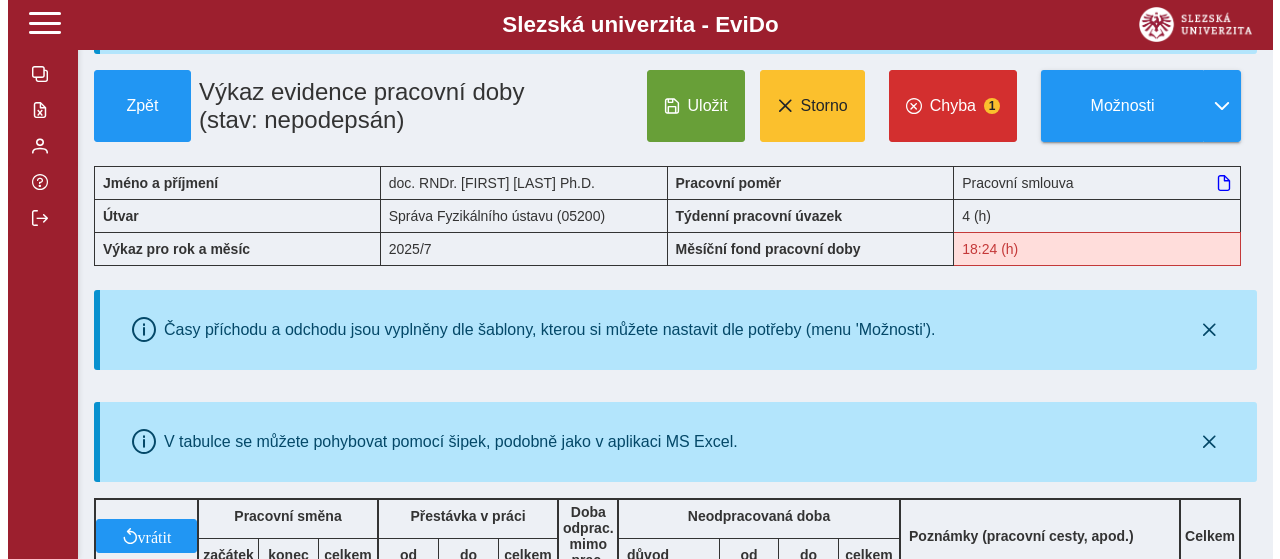 scroll, scrollTop: 0, scrollLeft: 0, axis: both 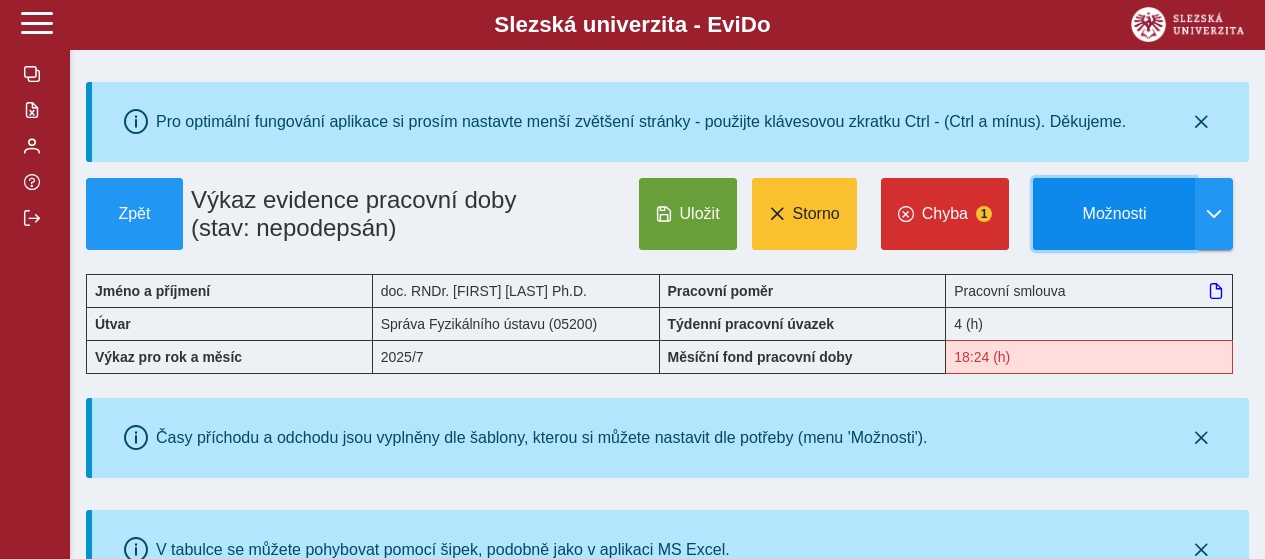 click on "Možnosti" at bounding box center (1114, 214) 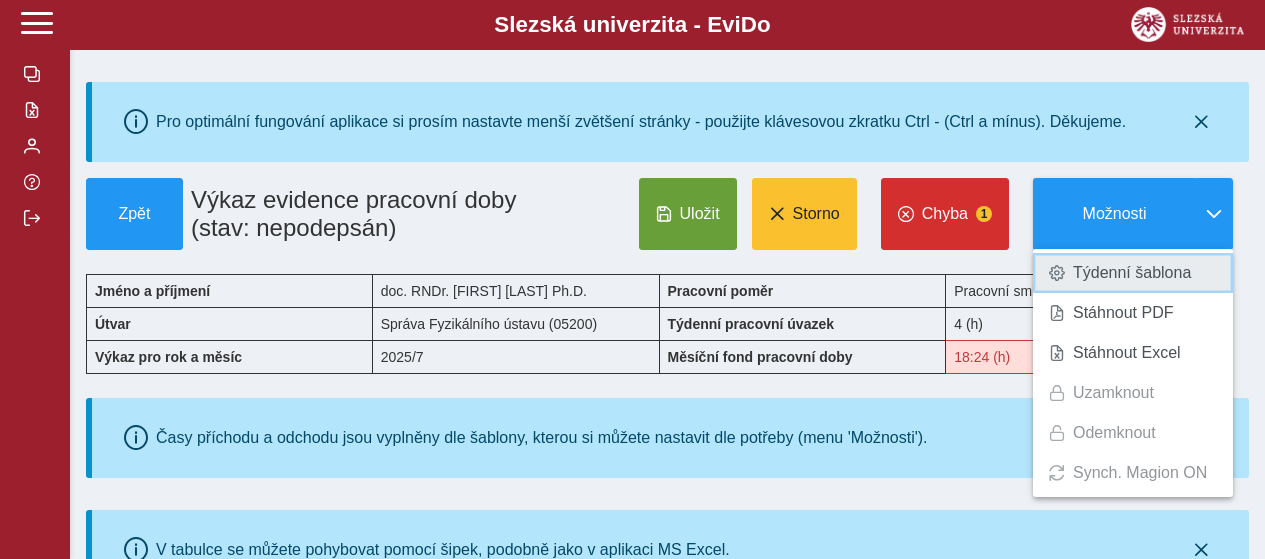 click on "Týdenní šablona" at bounding box center [1132, 273] 